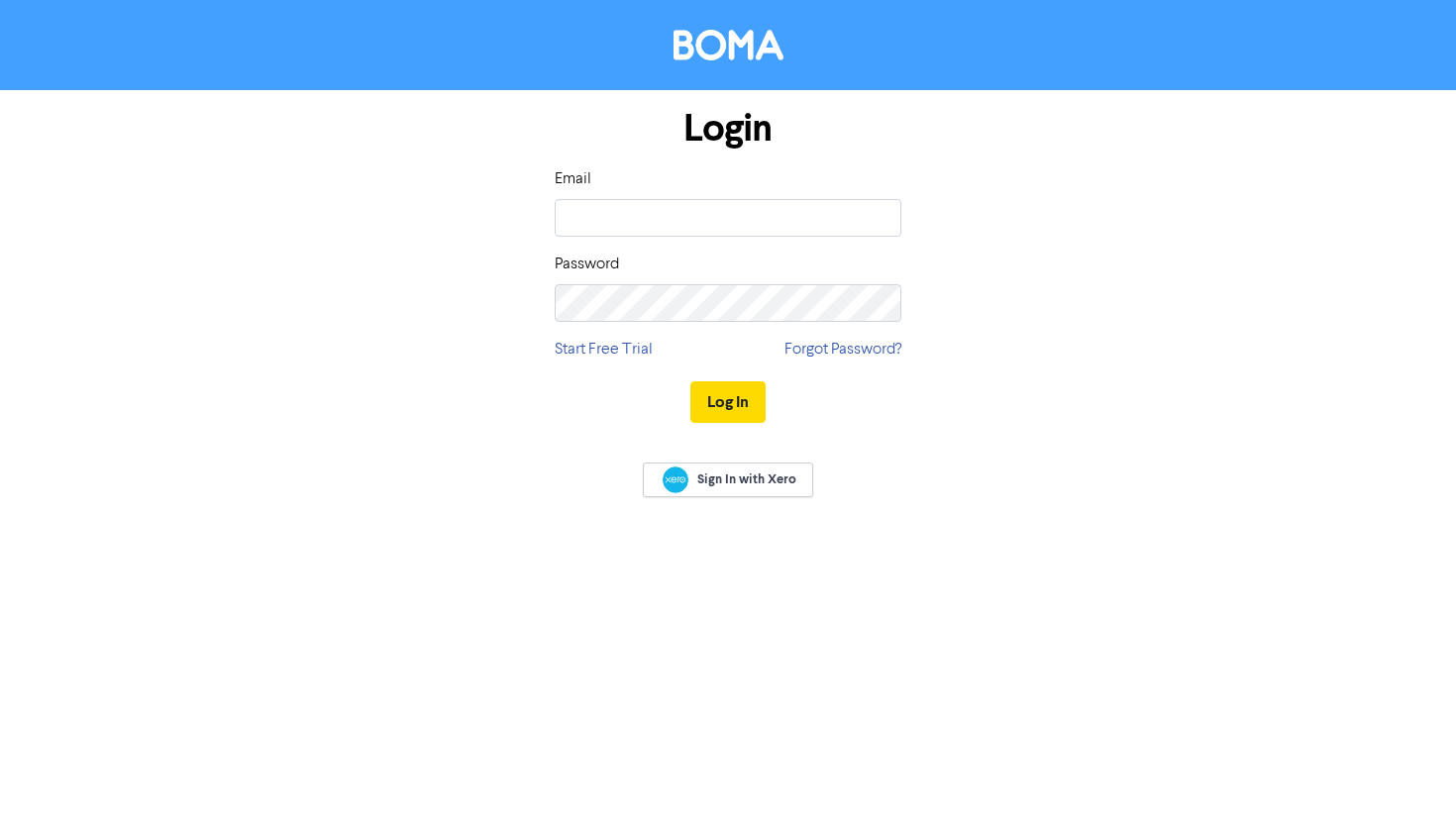 scroll, scrollTop: 0, scrollLeft: 0, axis: both 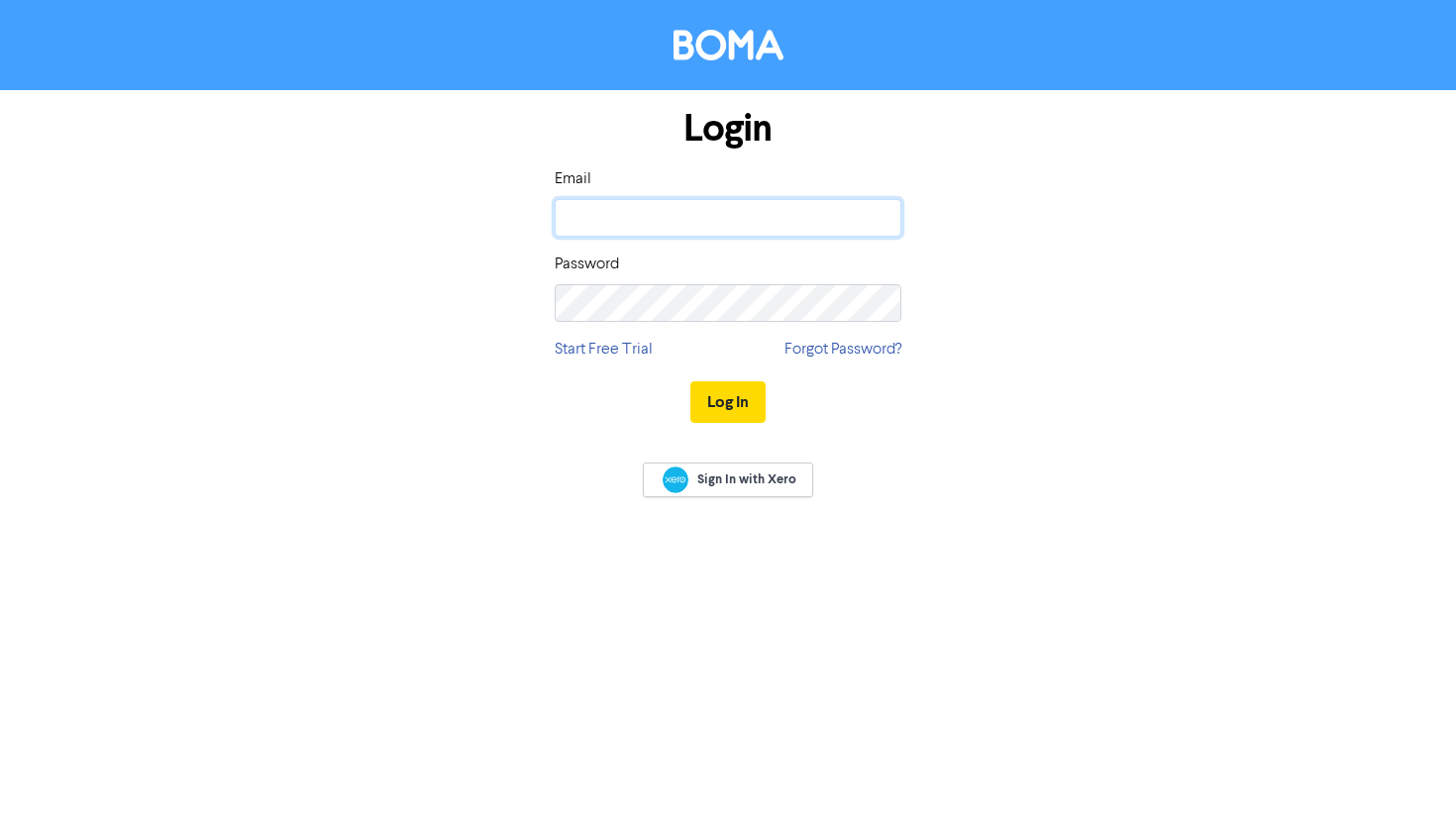 click 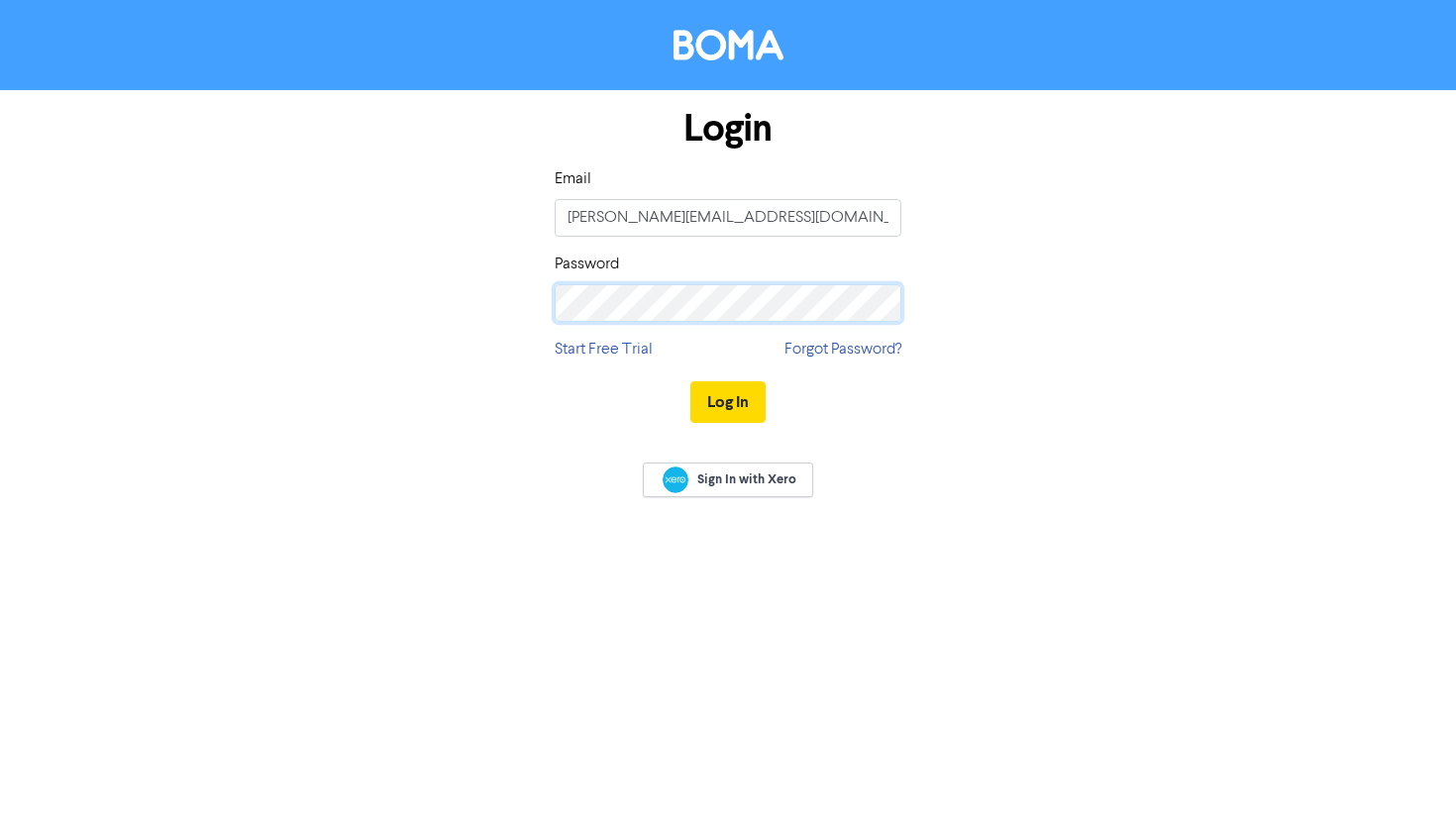 click on "Log In" at bounding box center [728, 402] 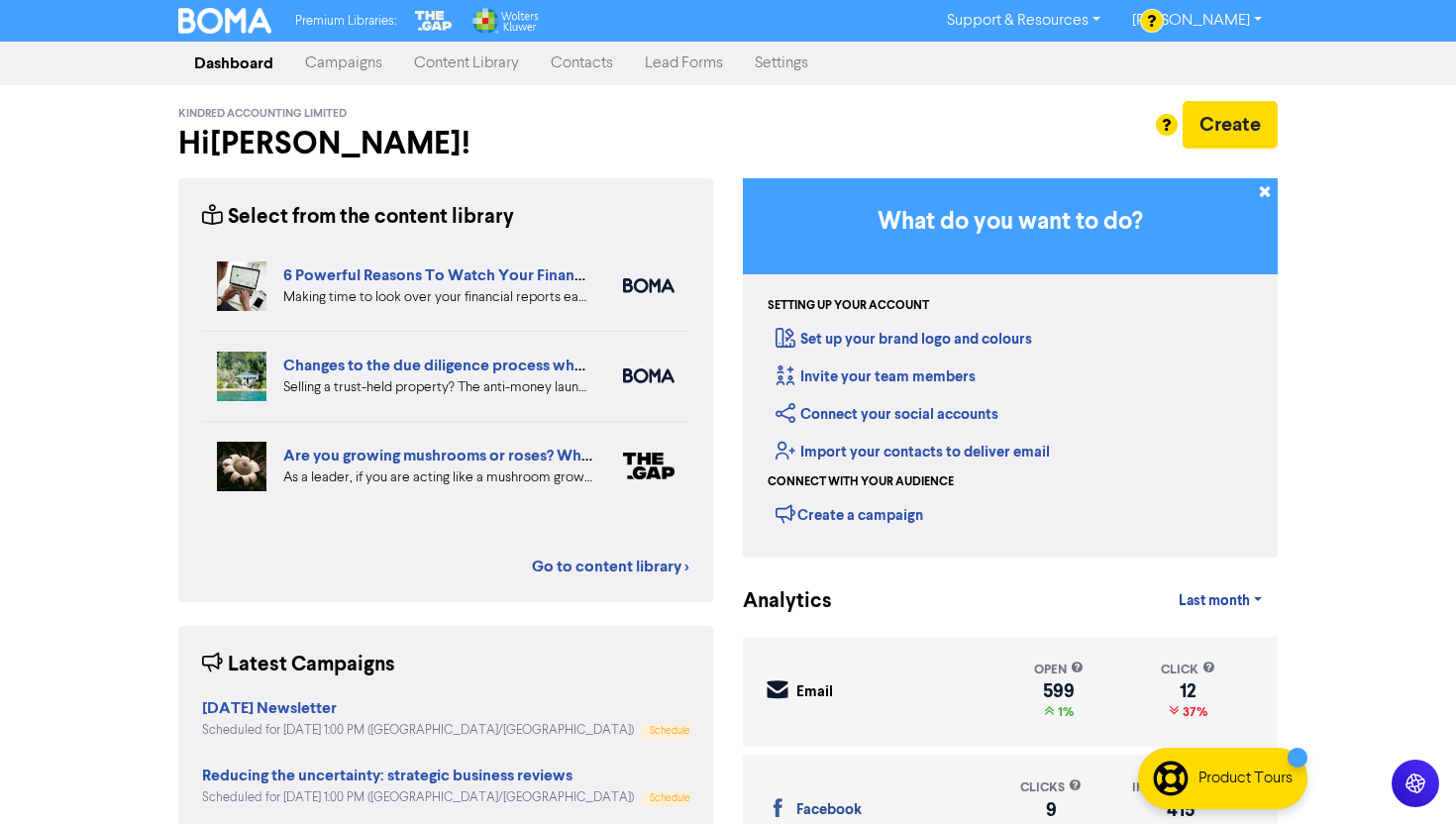 click on "Campaigns" at bounding box center [344, 63] 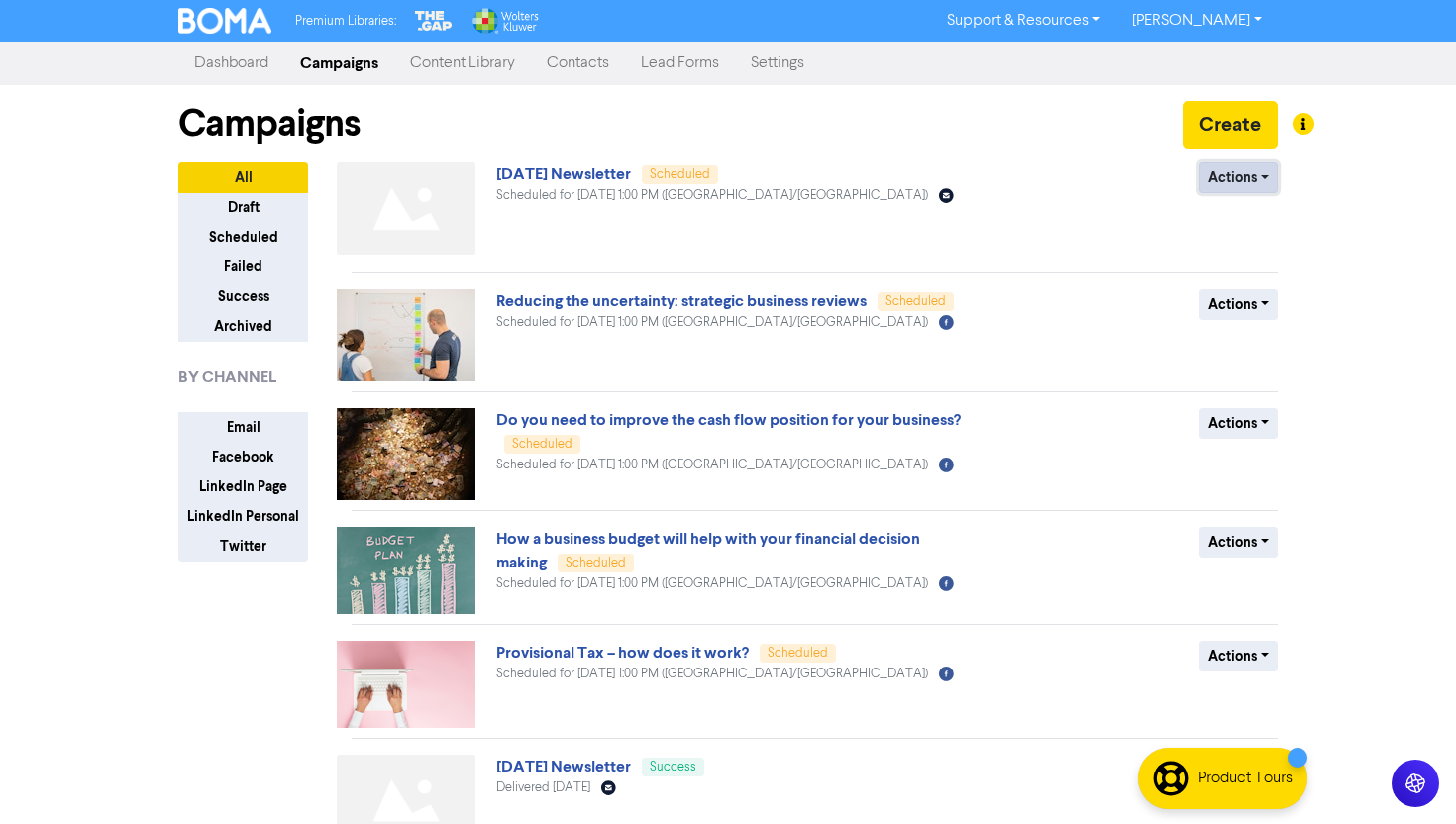 click on "Actions" at bounding box center [1238, 177] 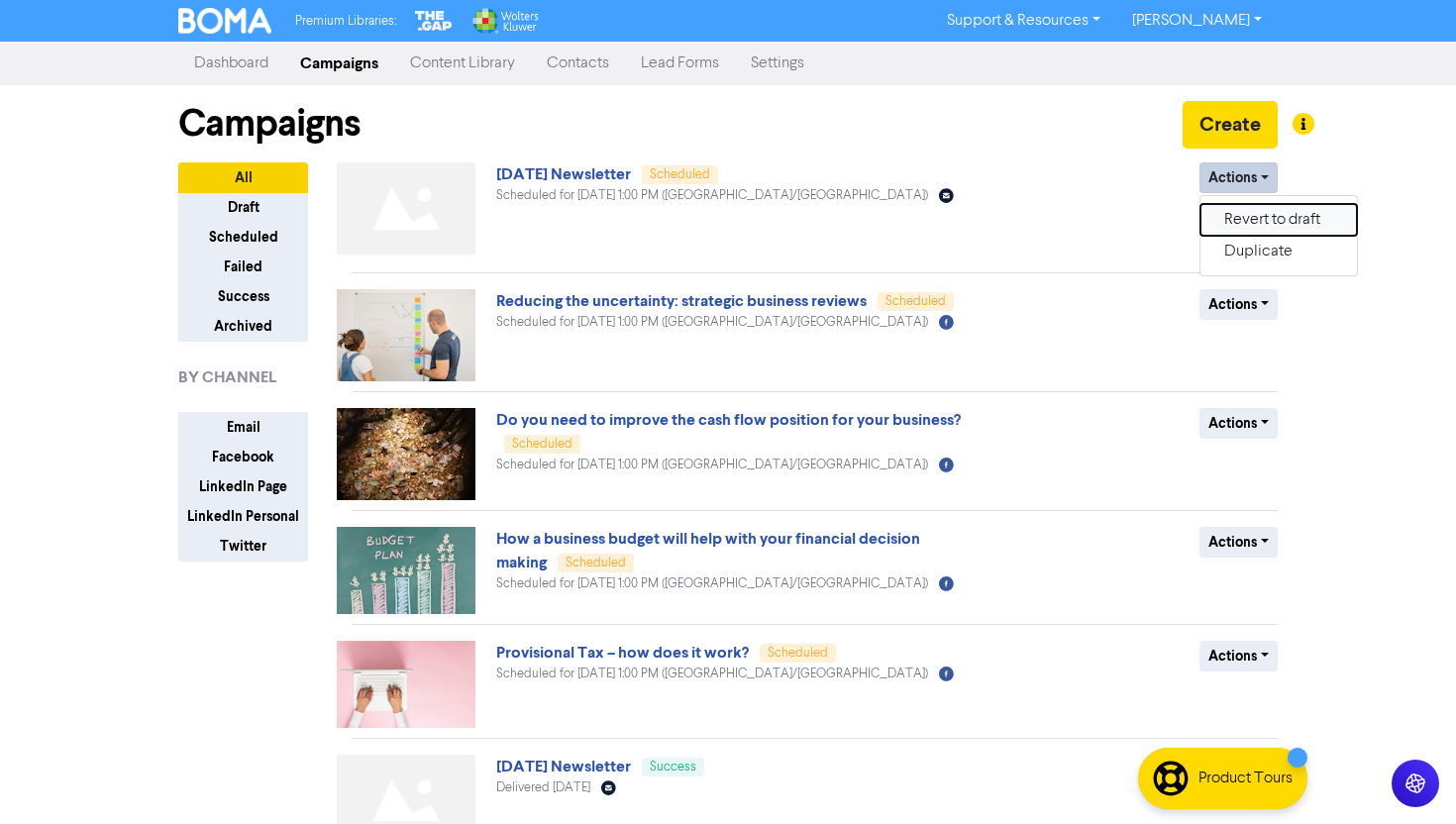 click on "Revert to draft" at bounding box center (1279, 220) 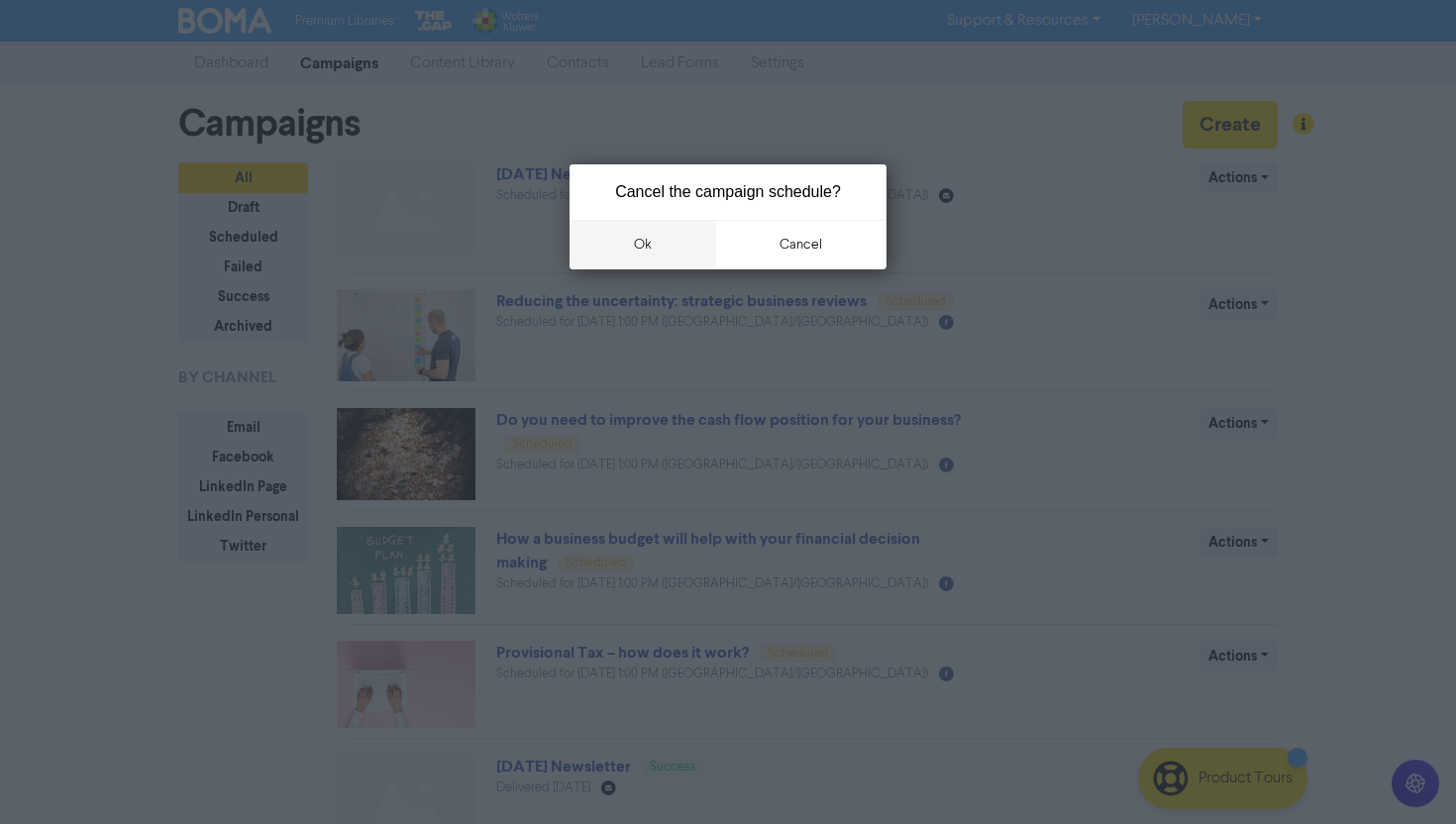 click on "ok" at bounding box center (643, 245) 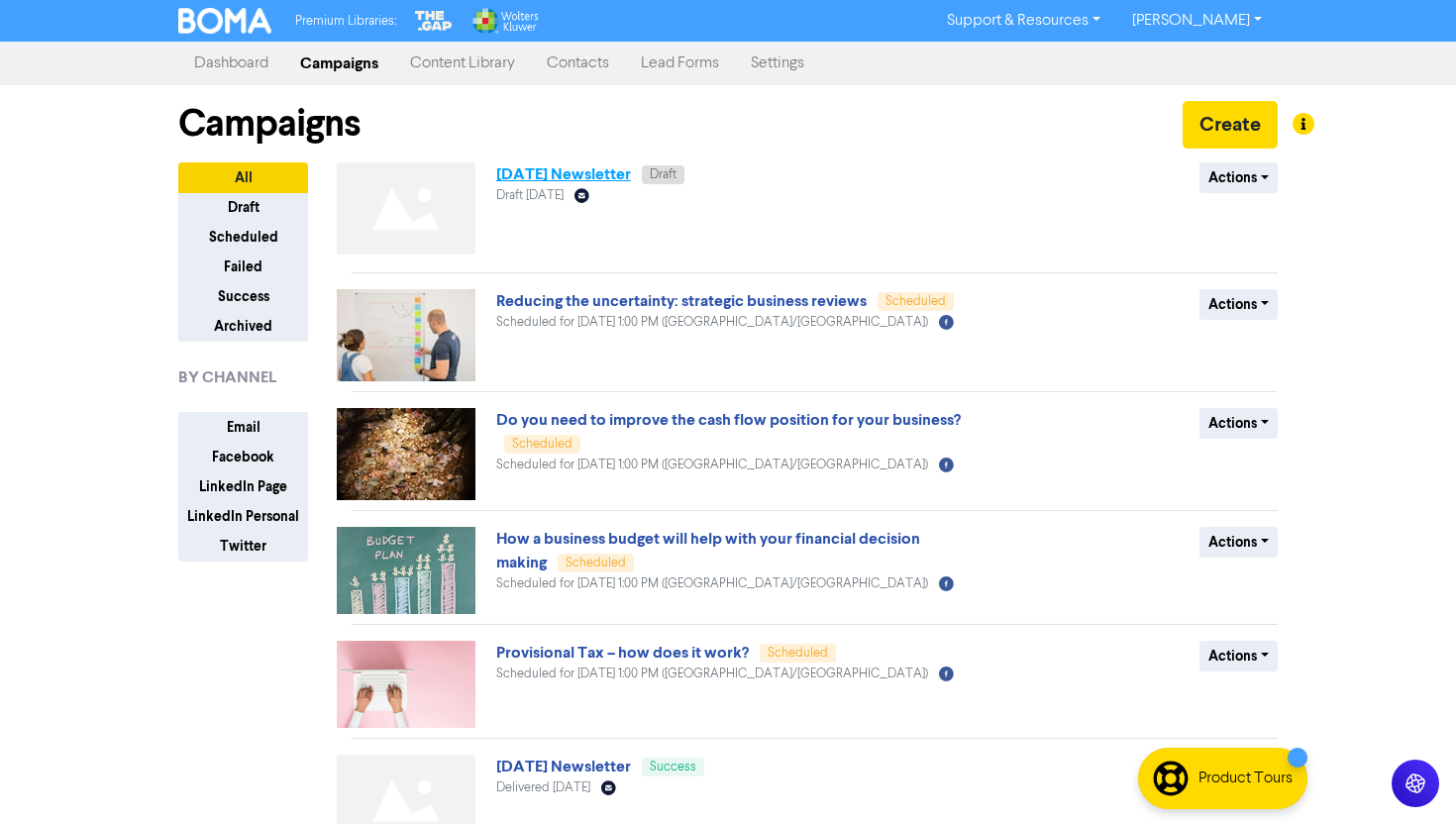 click on "[DATE] Newsletter" at bounding box center (564, 174) 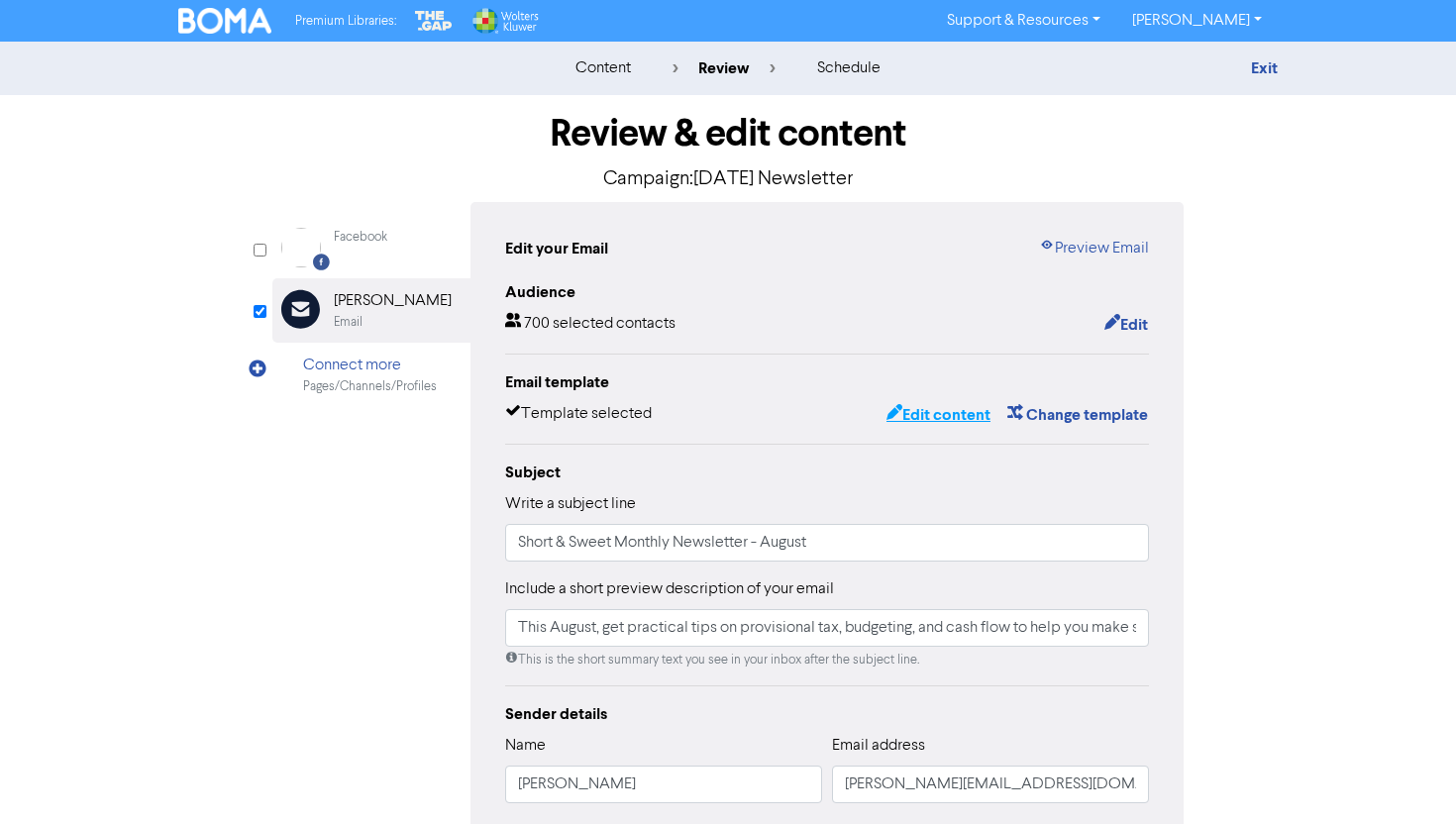 click on "Edit content" at bounding box center (938, 415) 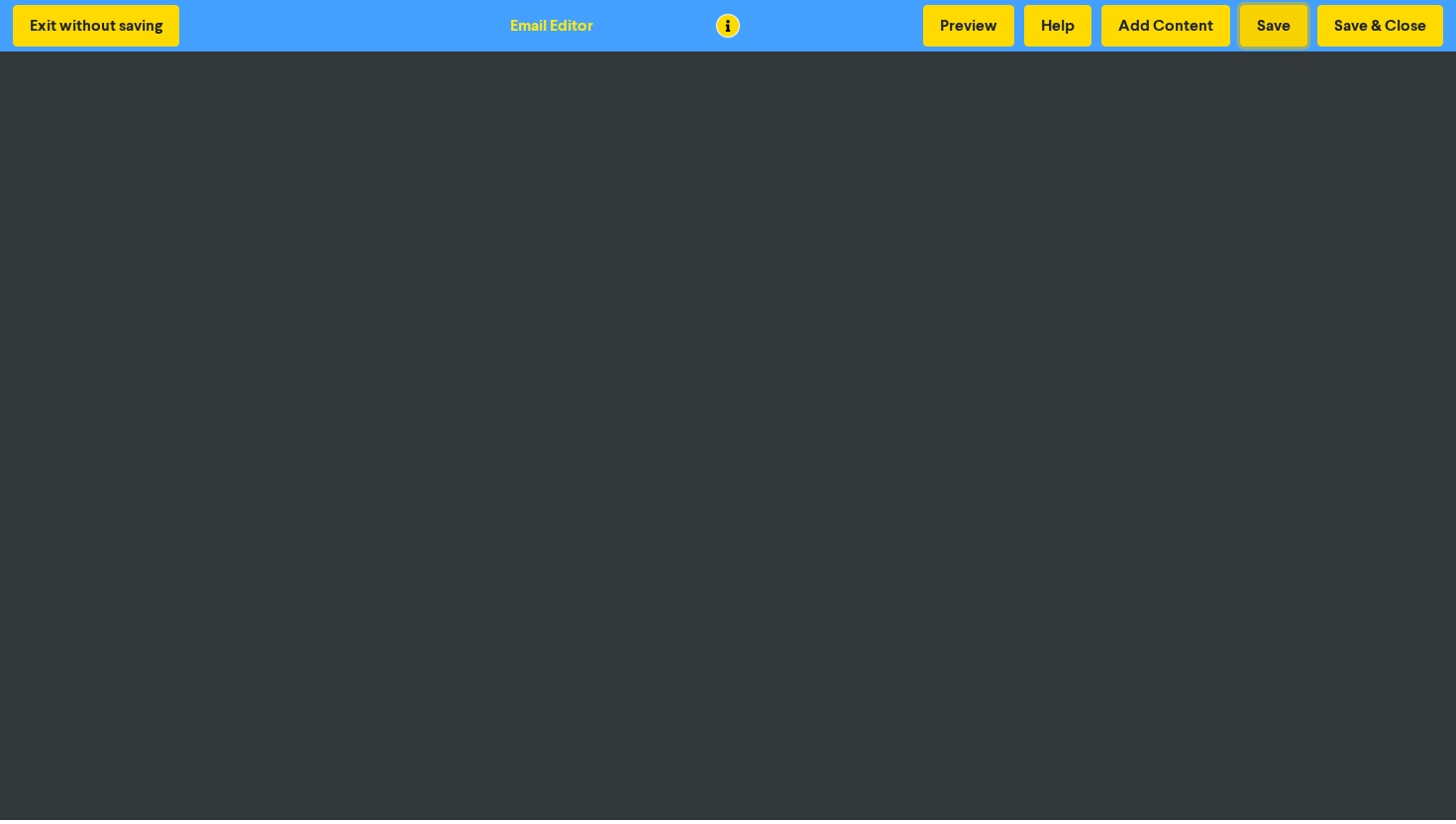 click on "Save" at bounding box center [1274, 26] 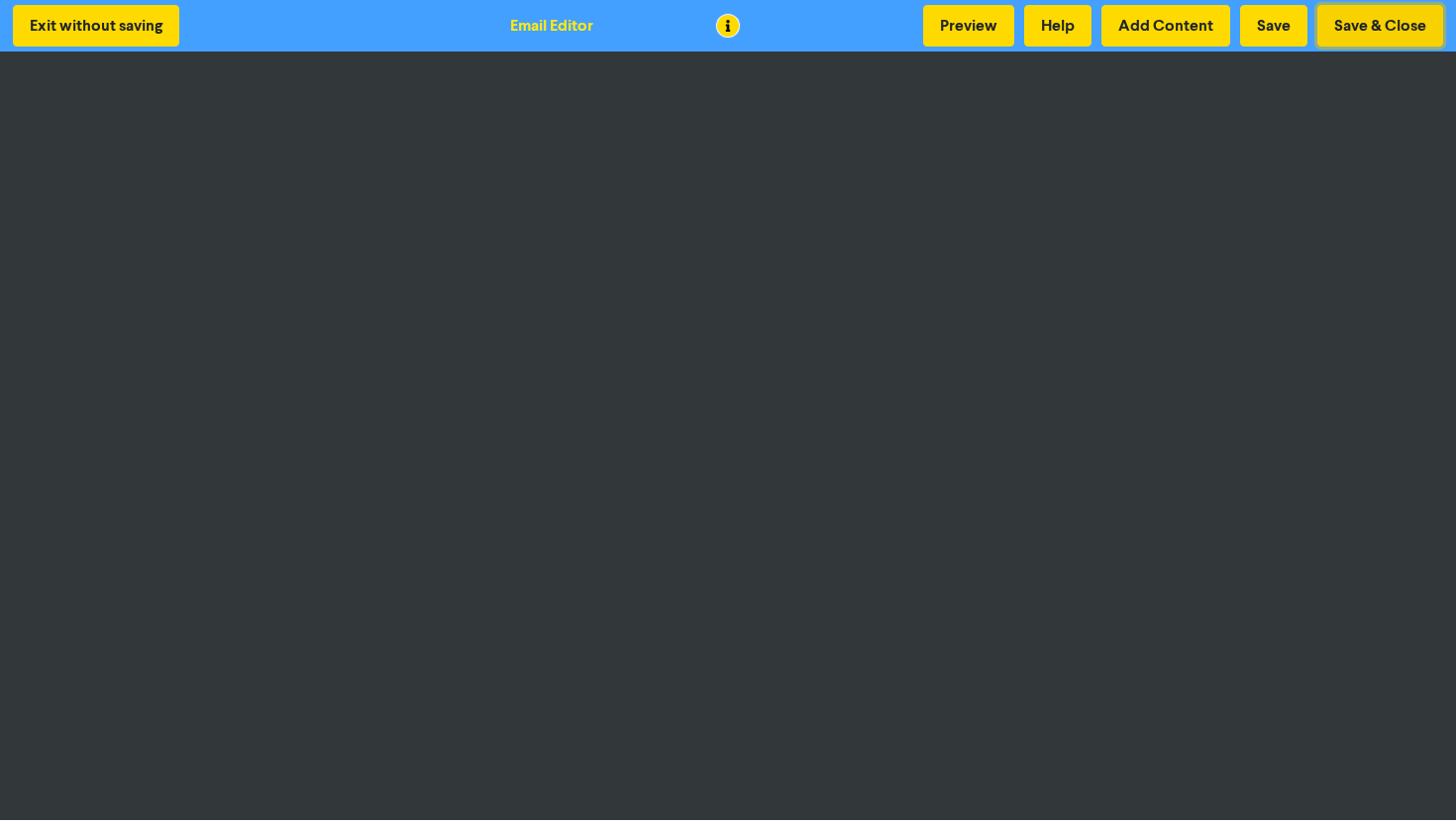 click on "Save & Close" at bounding box center [1380, 26] 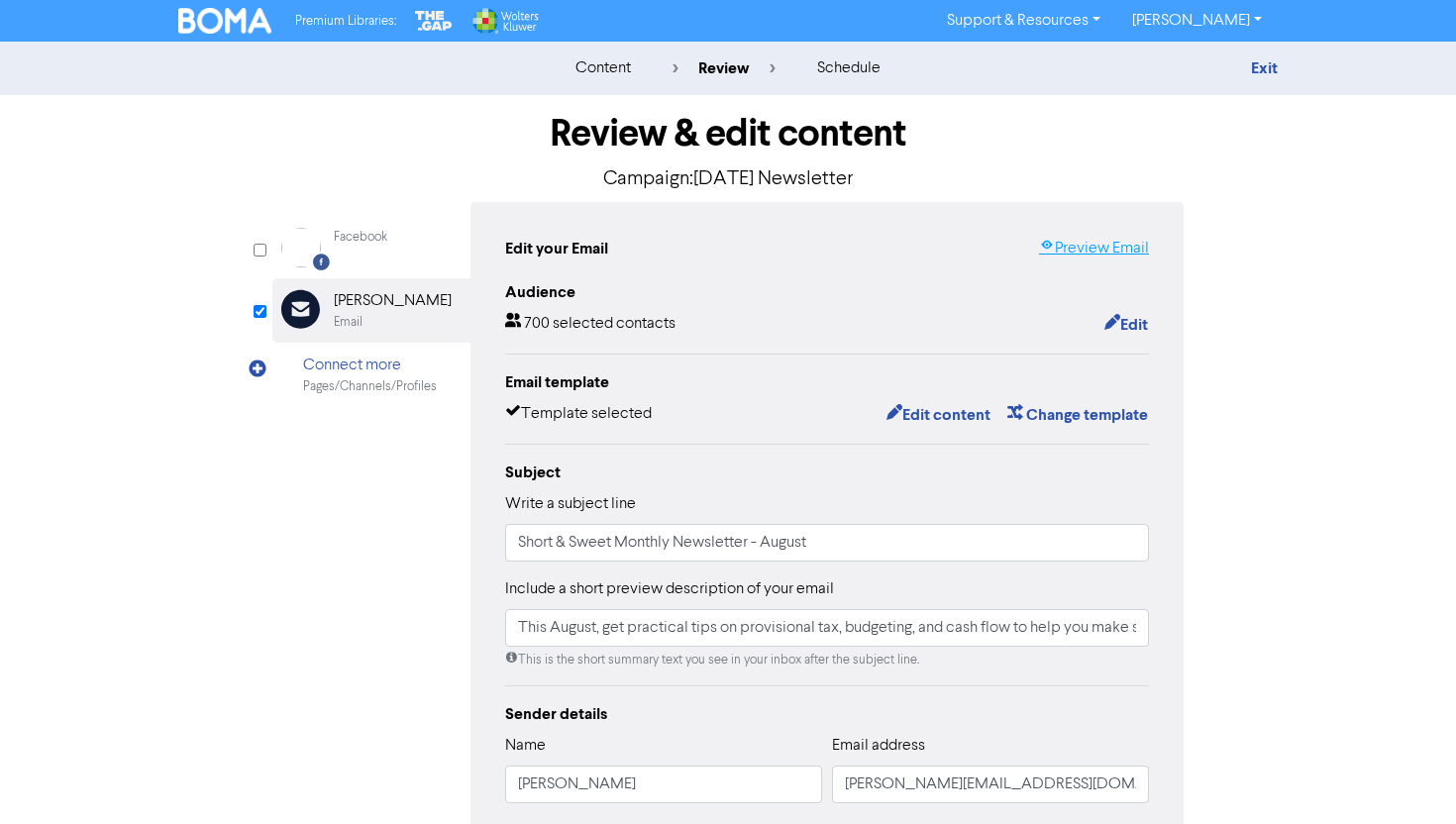click on "Preview Email" at bounding box center (1093, 249) 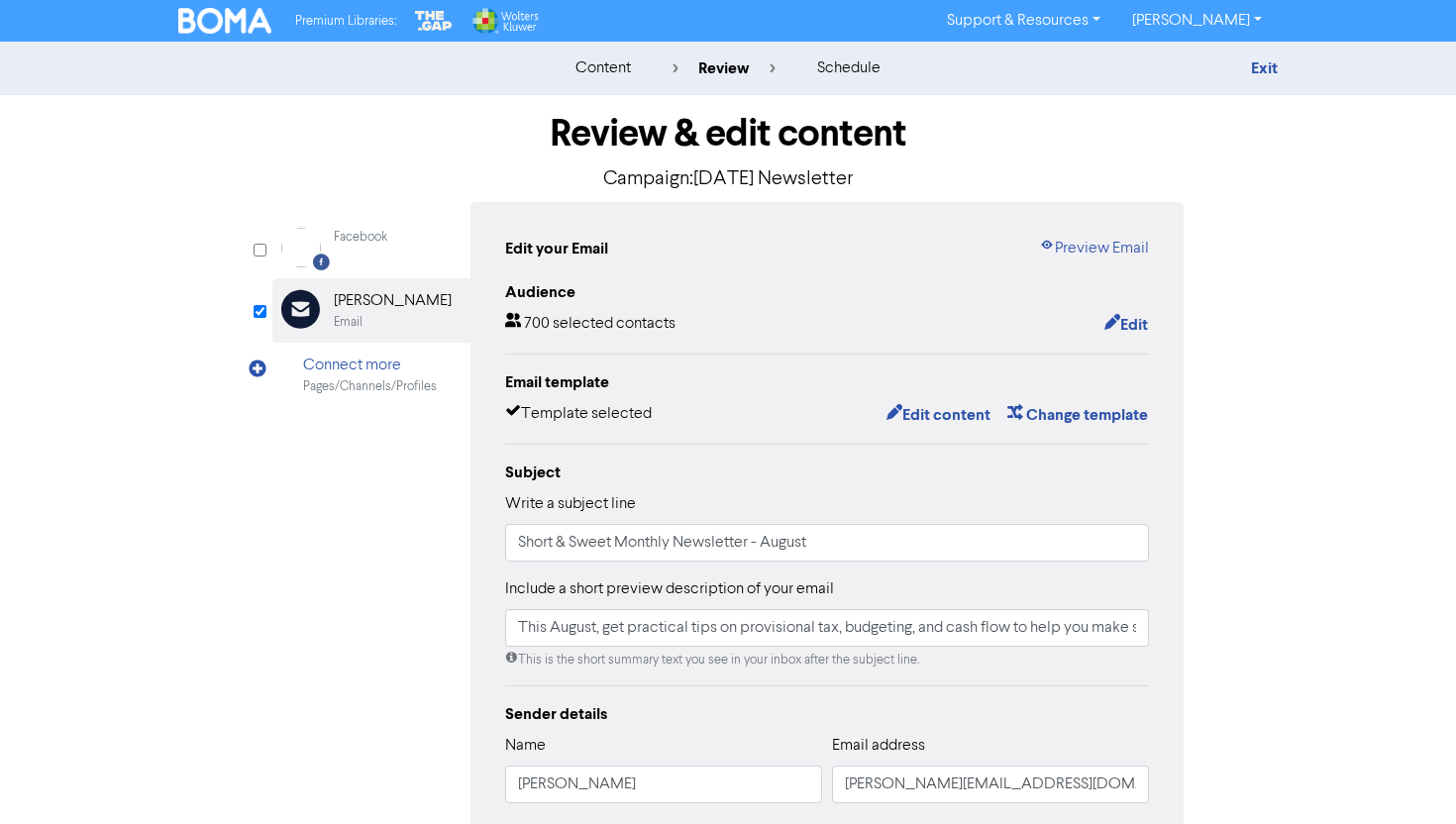 scroll, scrollTop: 309, scrollLeft: 0, axis: vertical 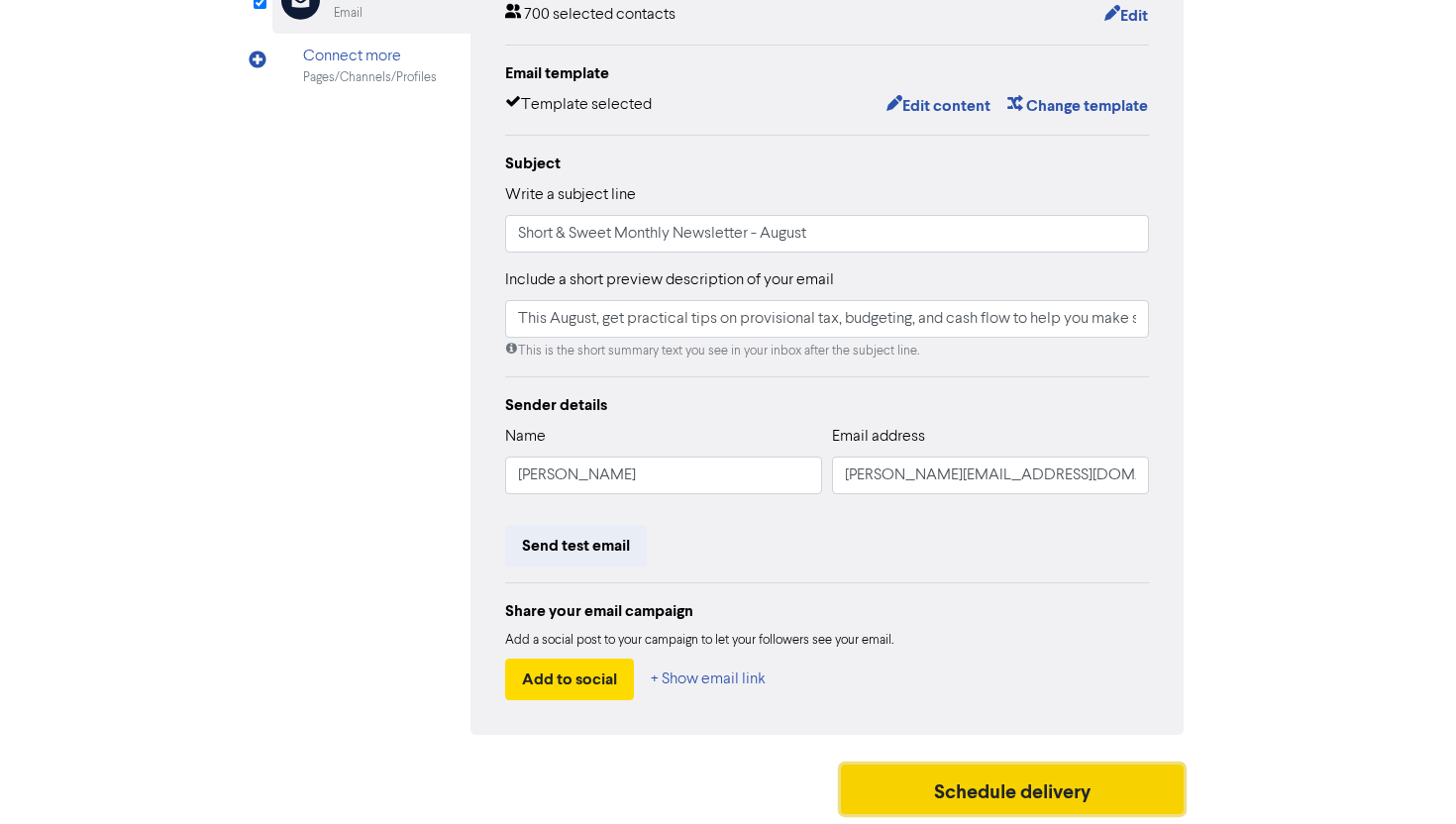 click on "Schedule delivery" at bounding box center [1012, 789] 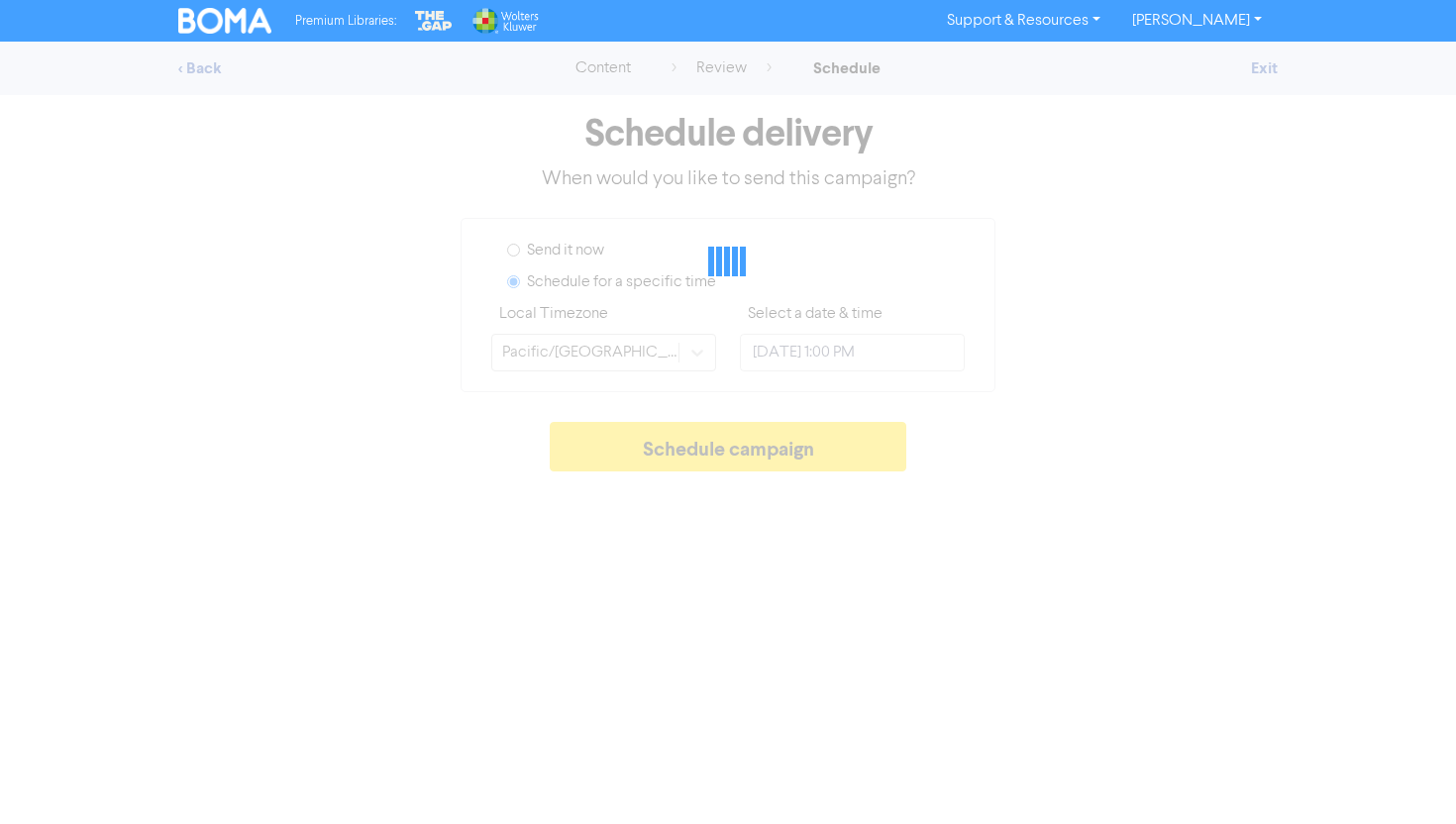 scroll, scrollTop: 0, scrollLeft: 0, axis: both 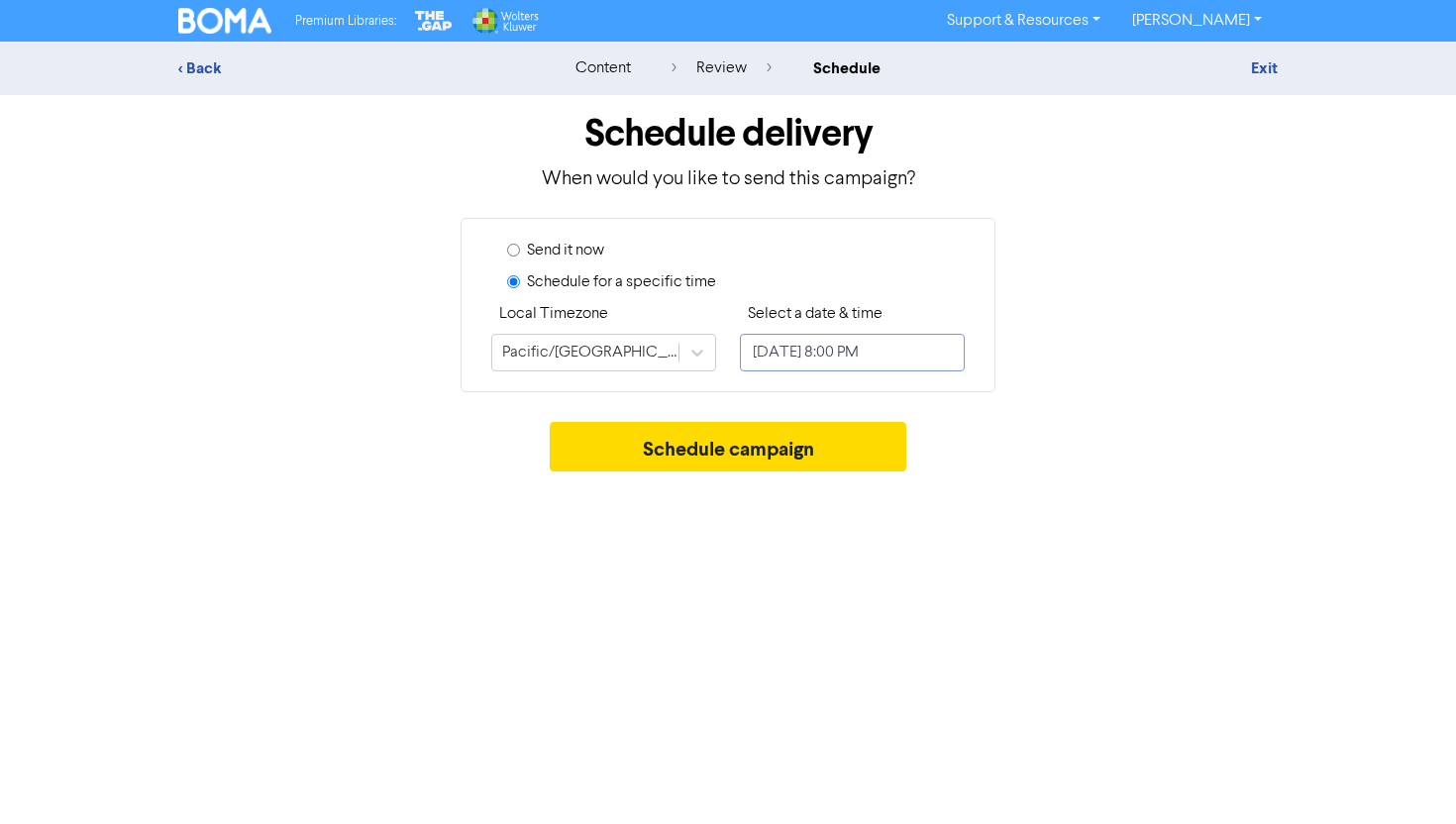 click on "[DATE] 8:00 PM" at bounding box center [852, 353] 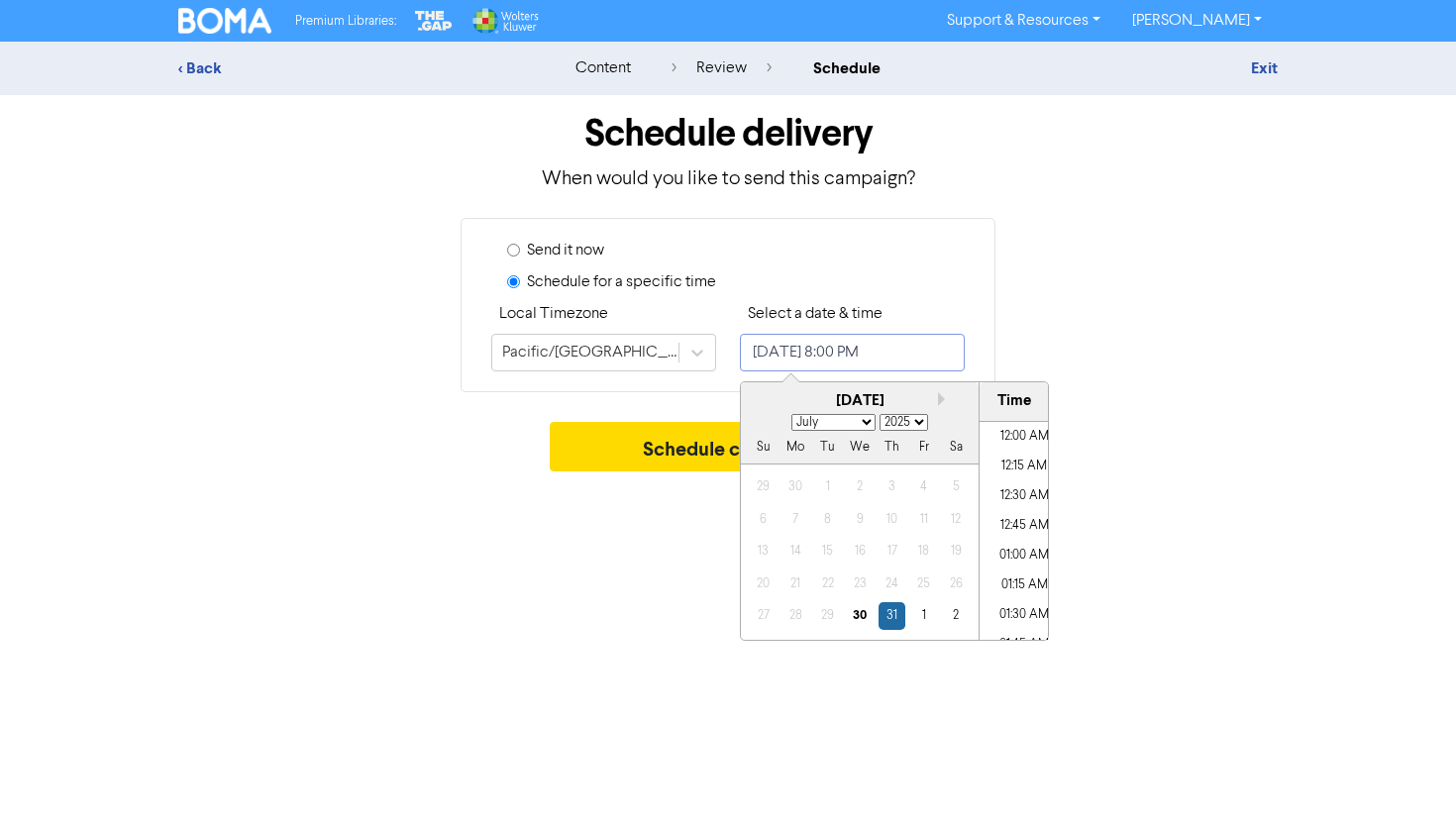 scroll, scrollTop: 2283, scrollLeft: 0, axis: vertical 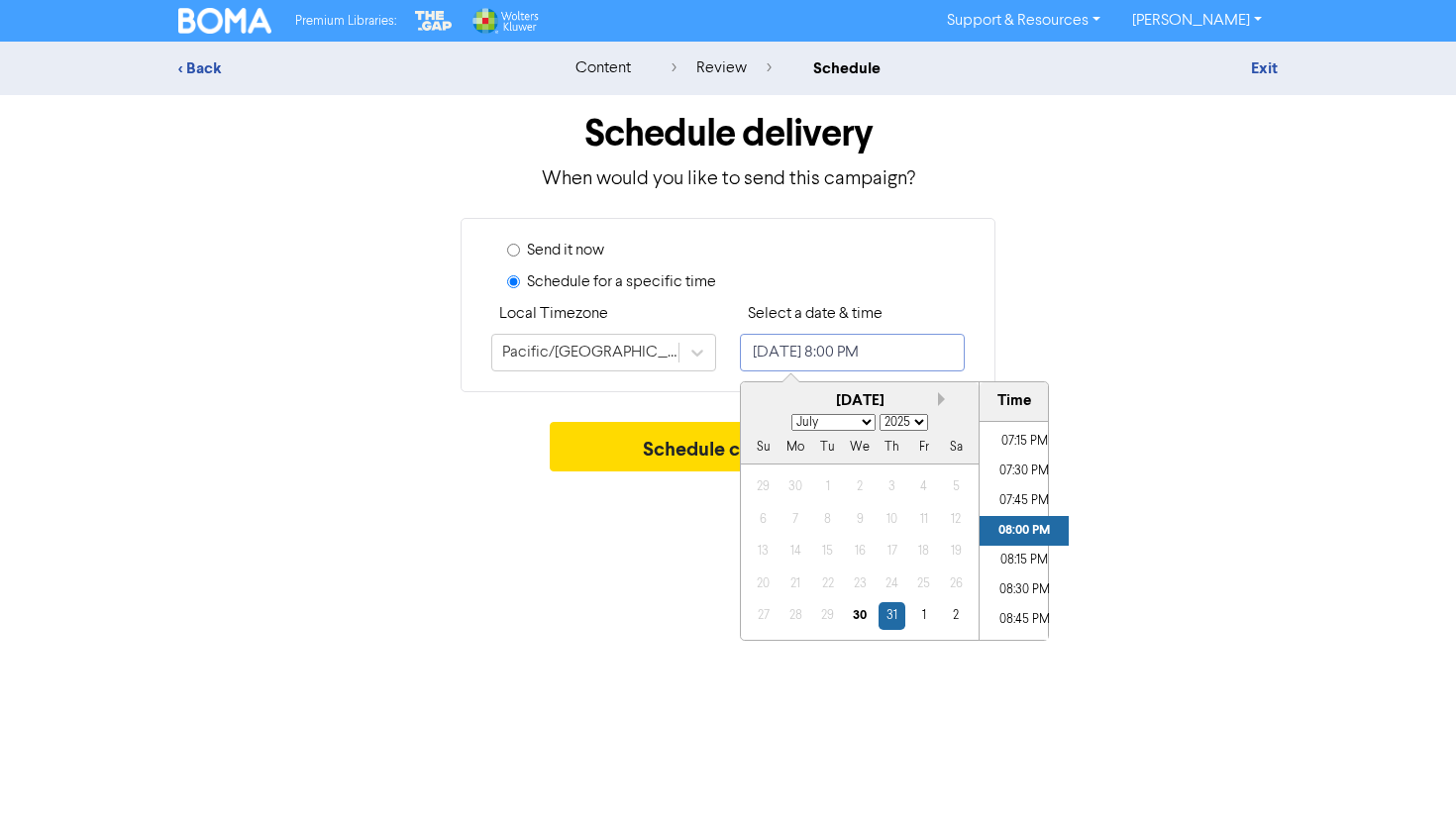 click on "Next month" at bounding box center (945, 399) 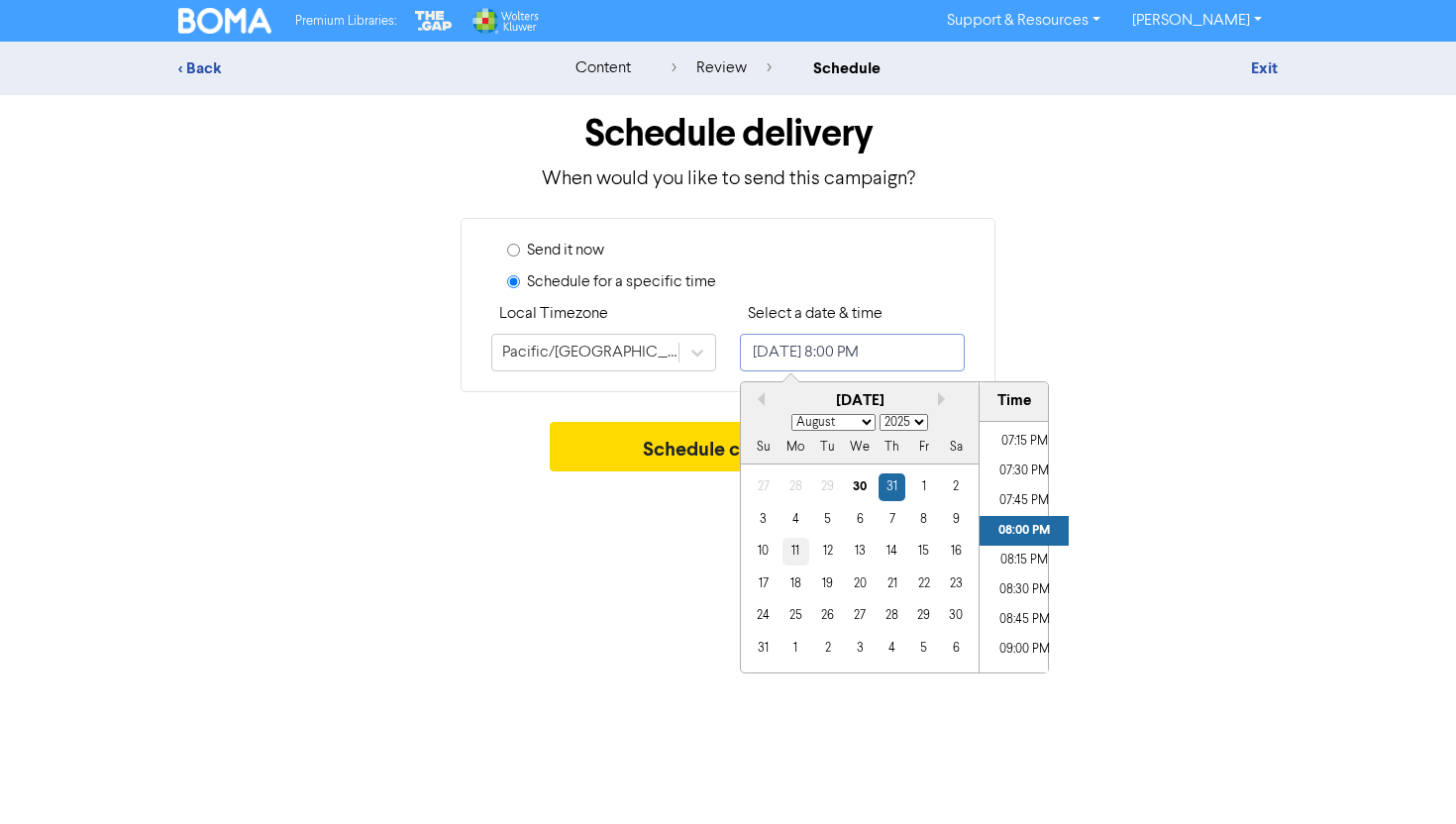 click on "11" at bounding box center [795, 551] 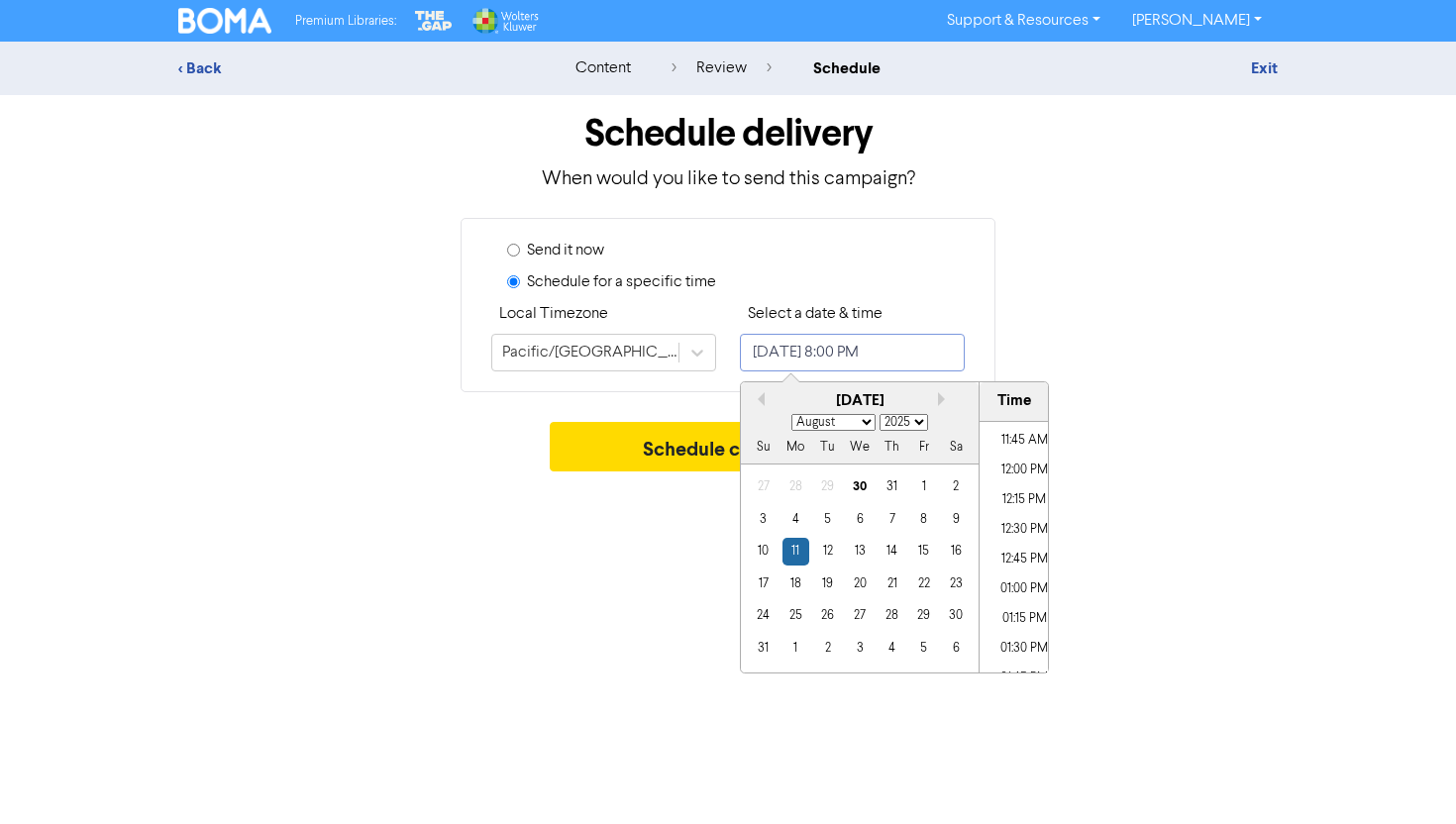 scroll, scrollTop: 1390, scrollLeft: 0, axis: vertical 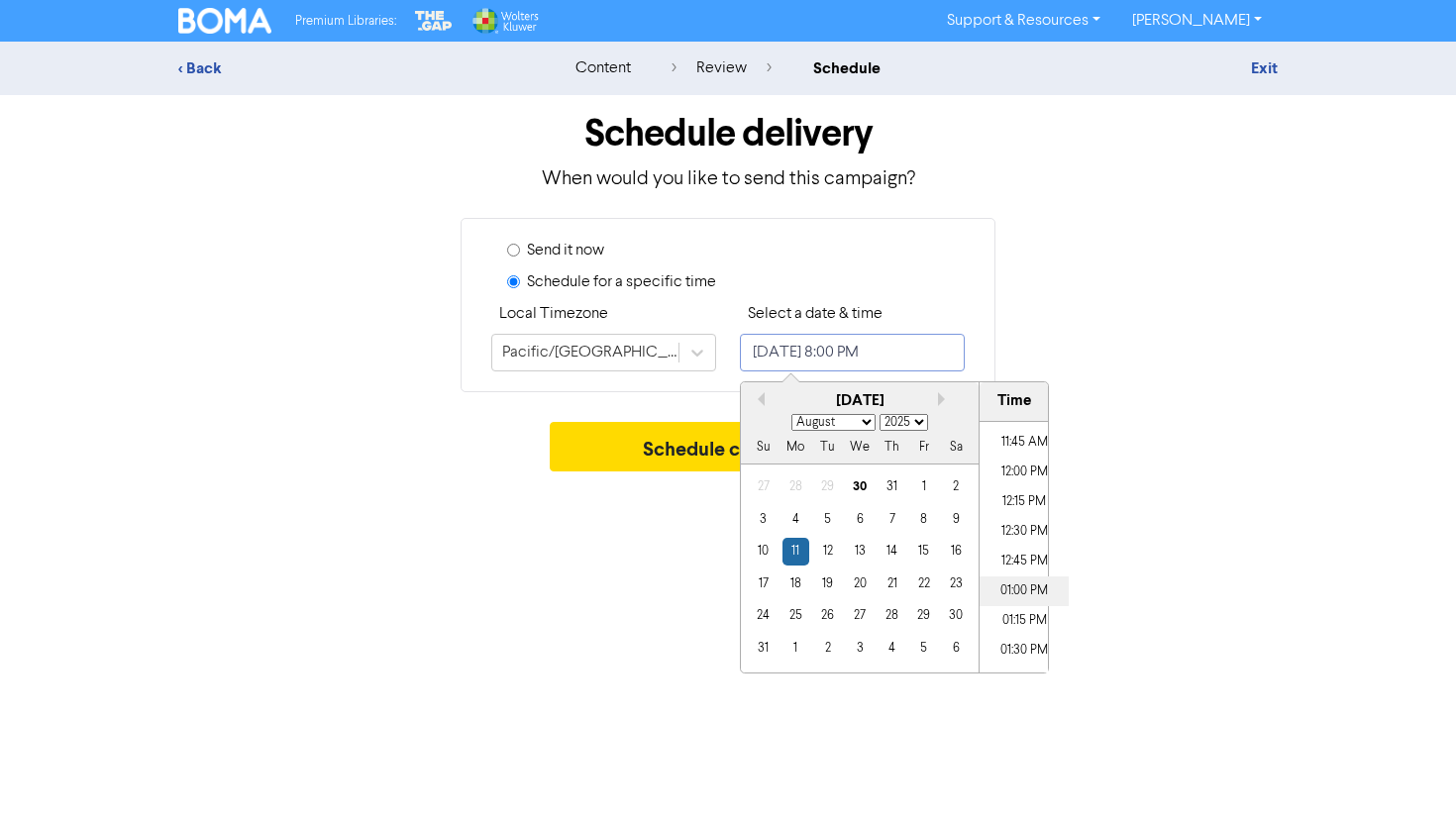 click on "01:00 PM" at bounding box center [1024, 591] 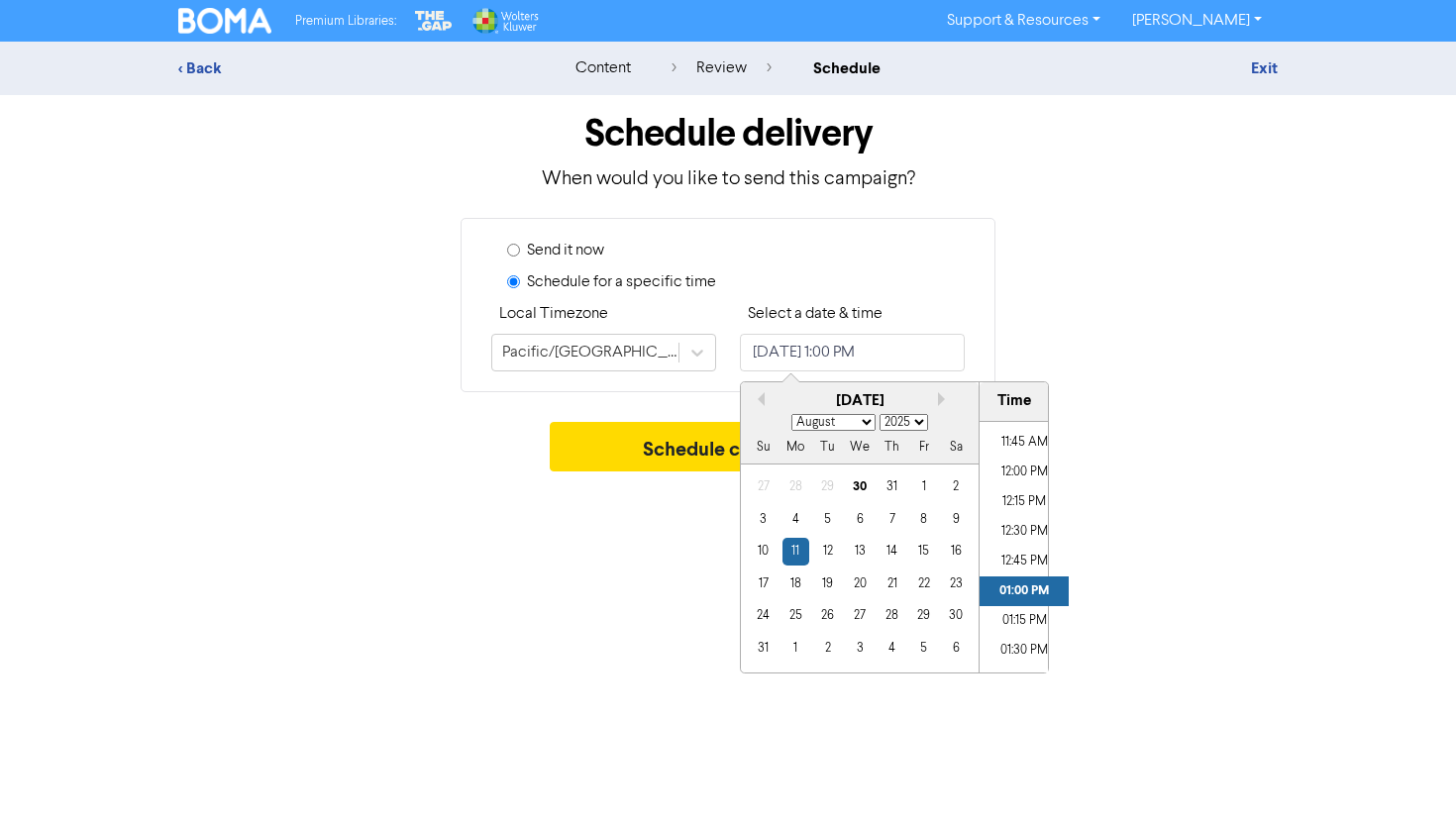 click on "Schedule delivery When would you like to send this campaign?   Send it now   Schedule for a specific time Local Timezone Pacific/[GEOGRAPHIC_DATA] Select a date & time [DATE] 1:00 PM Previous Month Next month August [DATE] February March April May June July August September October November [DATE] 2026 2027 2028 2029 2030 2031 2032 2033 2034 2035 2036 2037 2038 2039 2040 2041 2042 2043 2044 2045 2046 2047 2048 2049 2050 2051 2052 2053 2054 2055 2056 2057 2058 2059 2060 2061 2062 2063 2064 2065 2066 2067 2068 2069 2070 2071 2072 2073 2074 2075 2076 2077 2078 2079 2080 2081 2082 2083 2084 2085 2086 2087 2088 2089 2090 2091 2092 2093 2094 2095 2096 2097 2098 2099 2100 Su Mo Tu We Th Fr Sa 27 28 29 30 31 1 2 3 4 5 6 7 8 9 10 11 12 13 14 15 16 17 18 19 20 21 22 23 24 25 26 27 28 29 30 31 1 2 3 4 5 6 Time 12:00 AM 12:15 AM 12:30 AM 12:45 AM 01:00 AM 01:15 AM 01:30 AM 01:45 AM 02:00 AM 02:15 AM 02:30 AM 02:45 AM 03:00 AM 03:15 AM 03:30 AM 03:45 AM 04:00 AM 04:15 AM 04:30 AM 04:45 AM 05:00 AM 05:15 AM" at bounding box center [728, 288] 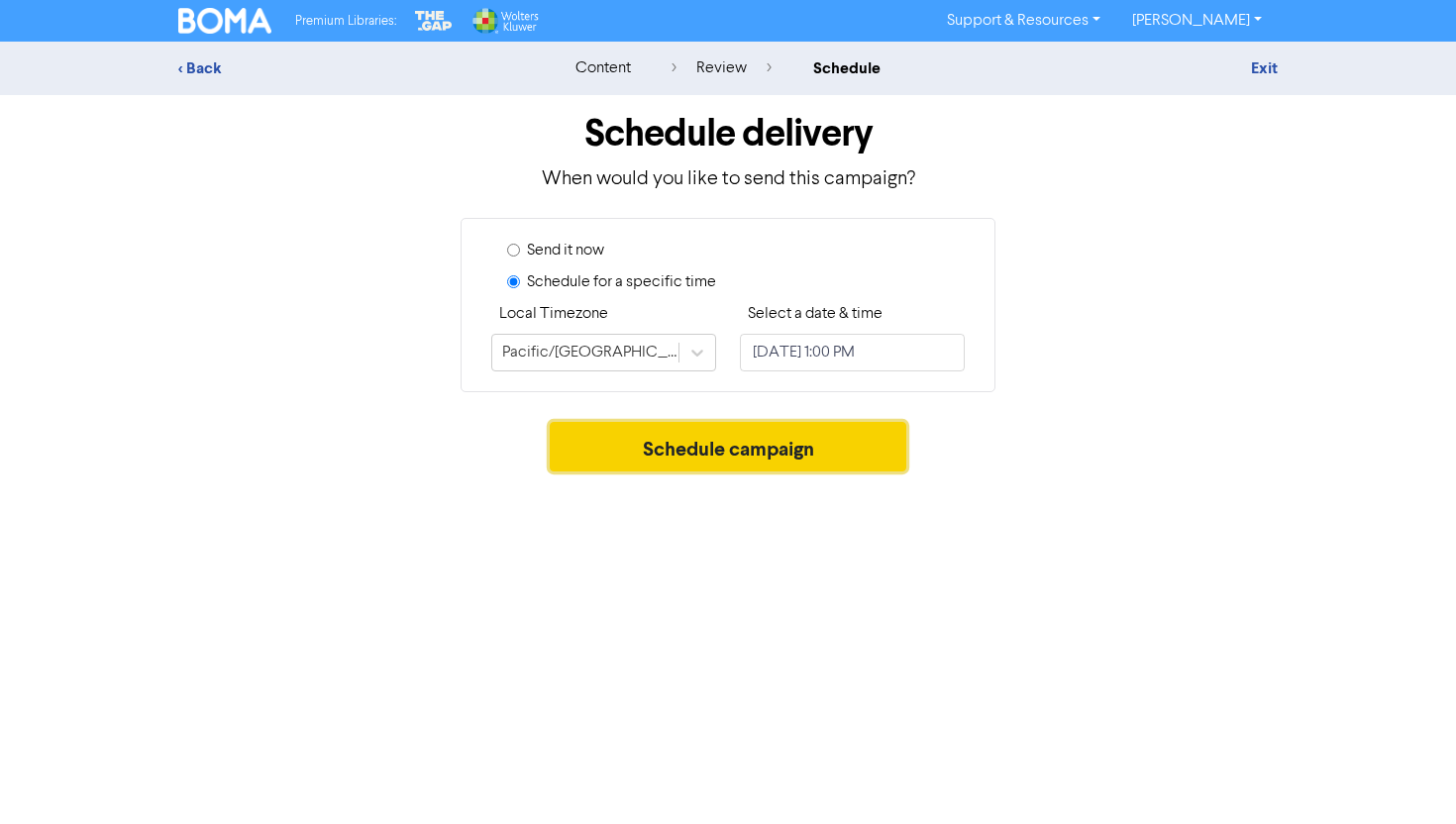 click on "Schedule campaign" at bounding box center [728, 447] 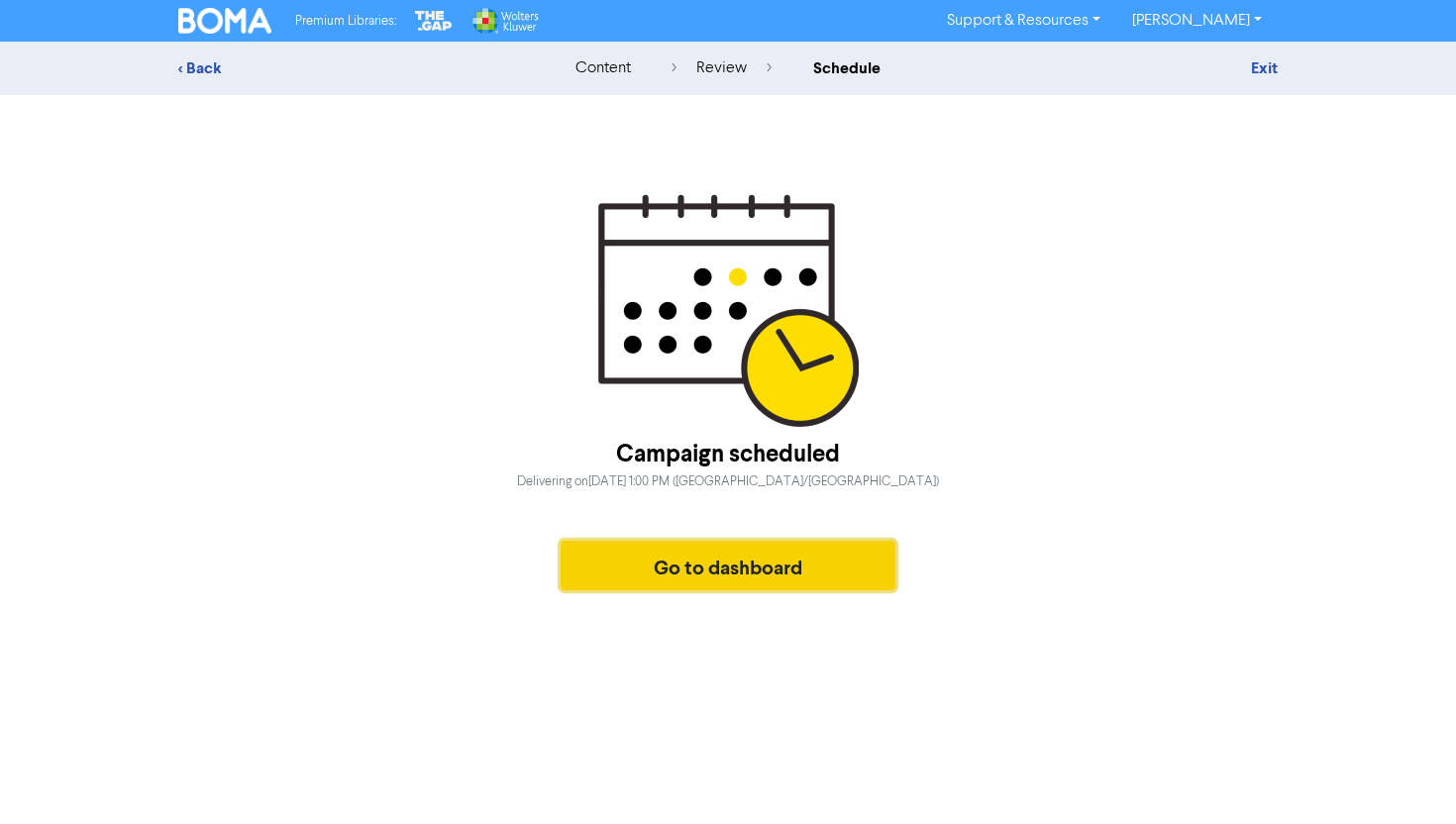 click on "Go to dashboard" at bounding box center (728, 566) 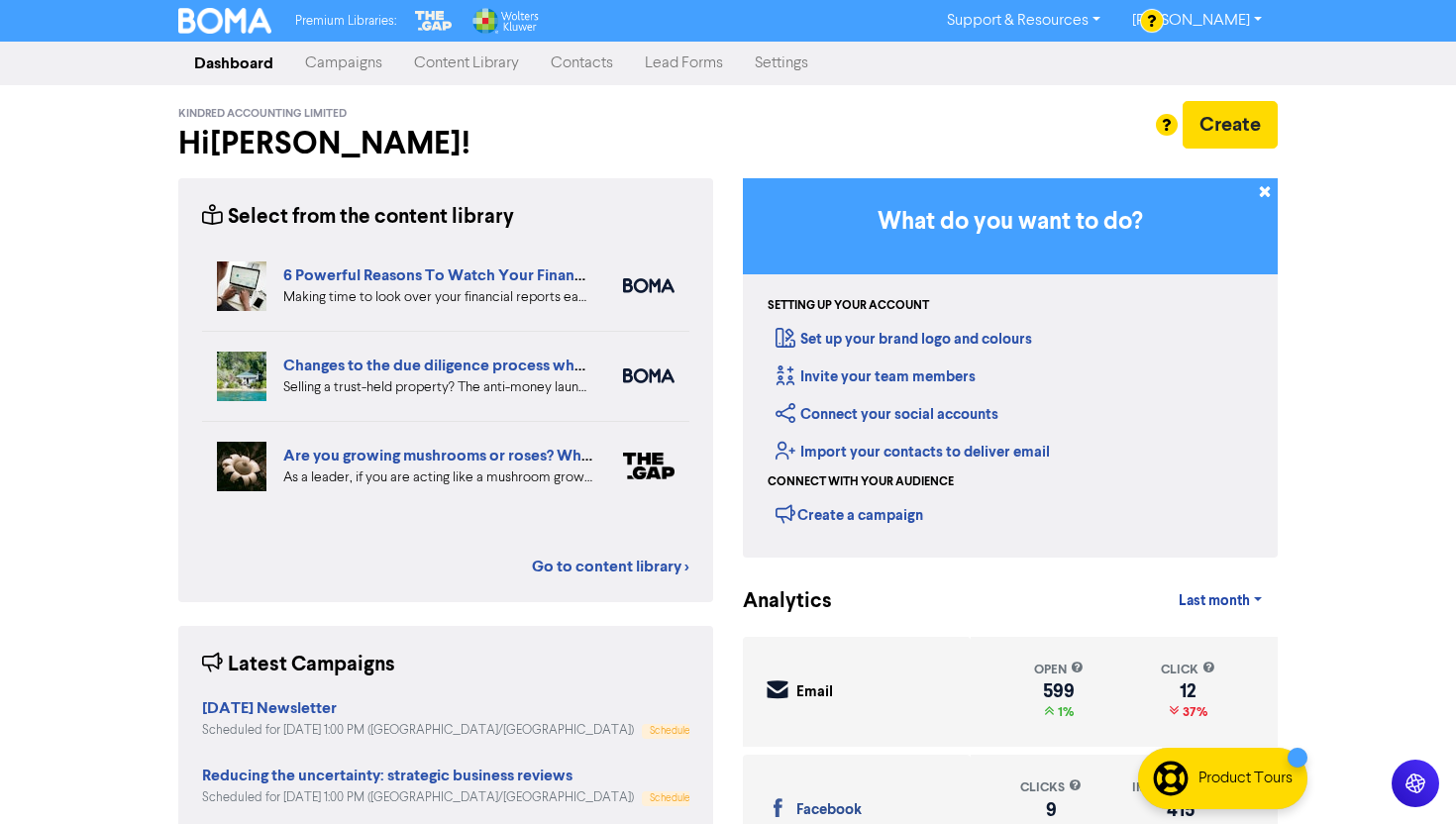 click on "Campaigns" at bounding box center [344, 63] 